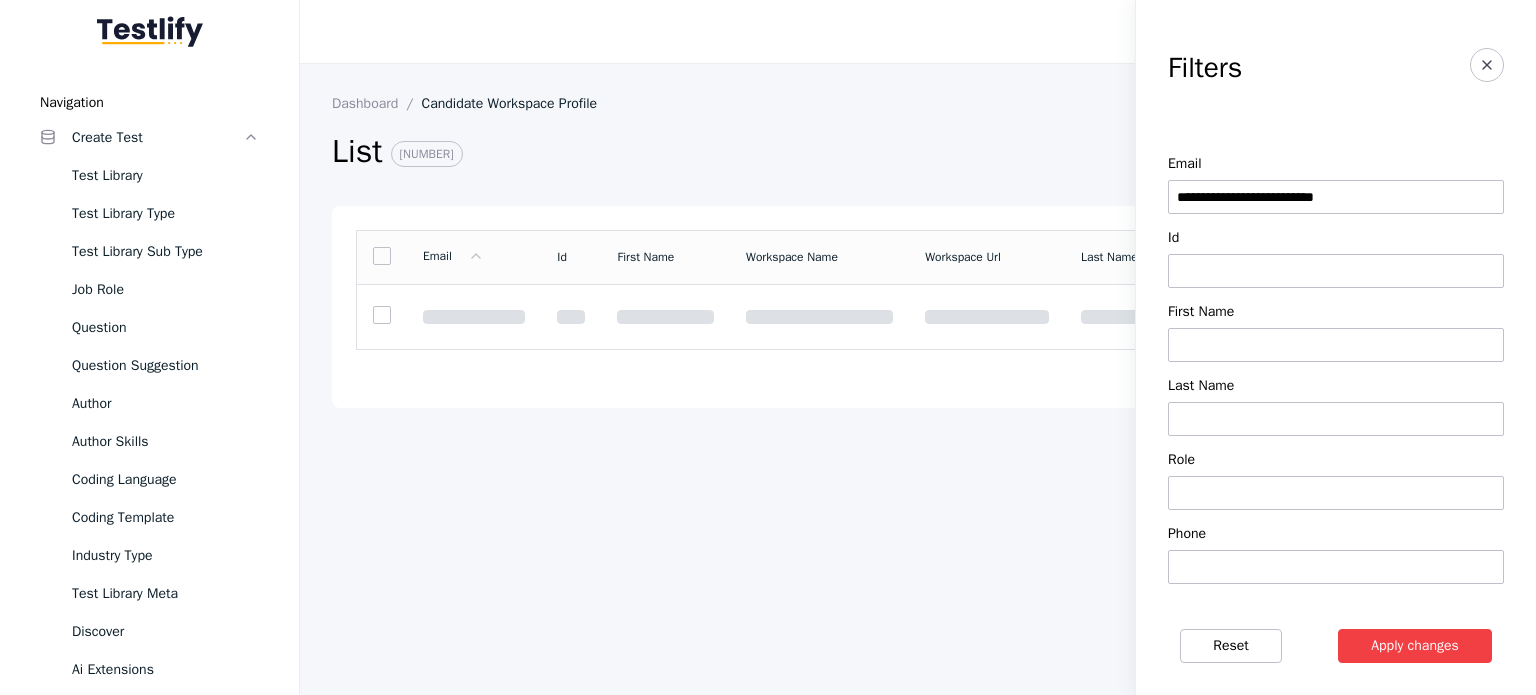 scroll, scrollTop: 0, scrollLeft: 0, axis: both 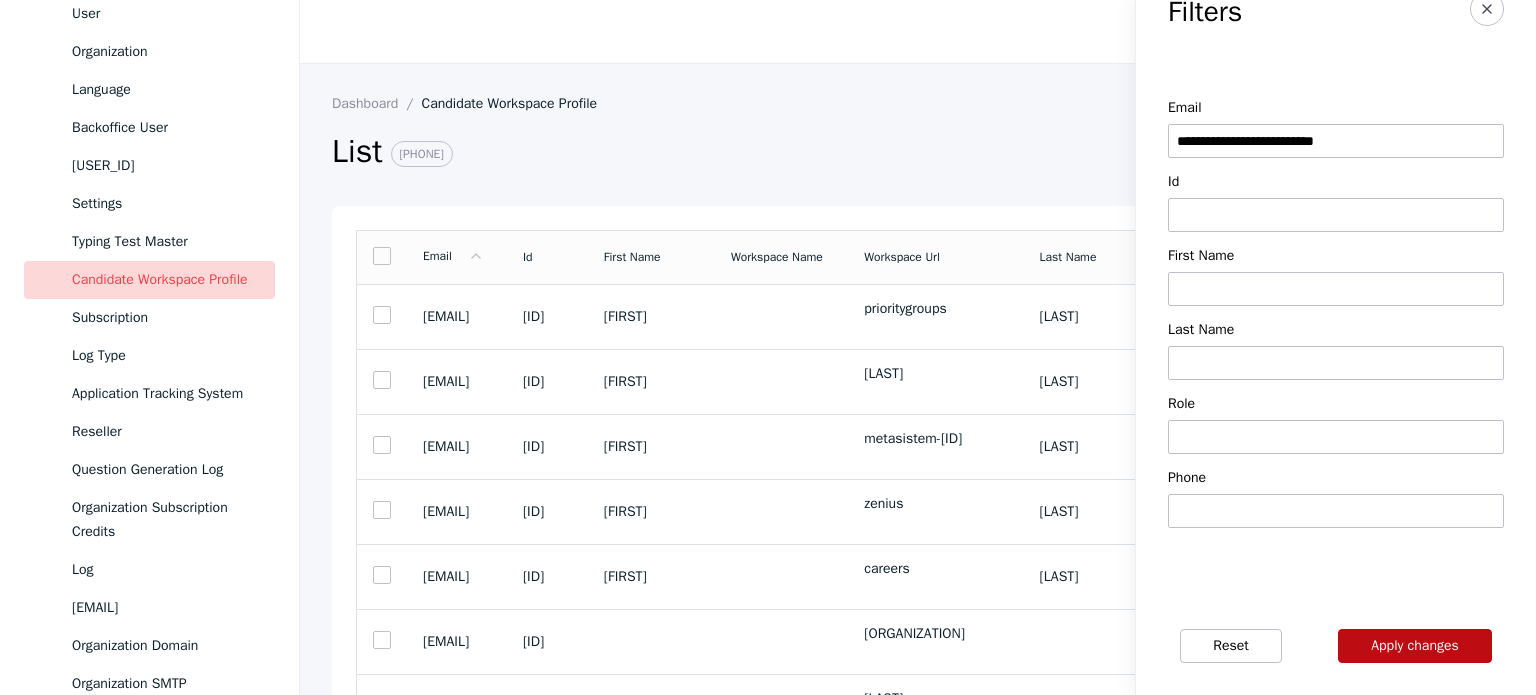 click on "Apply changes" at bounding box center [1415, 646] 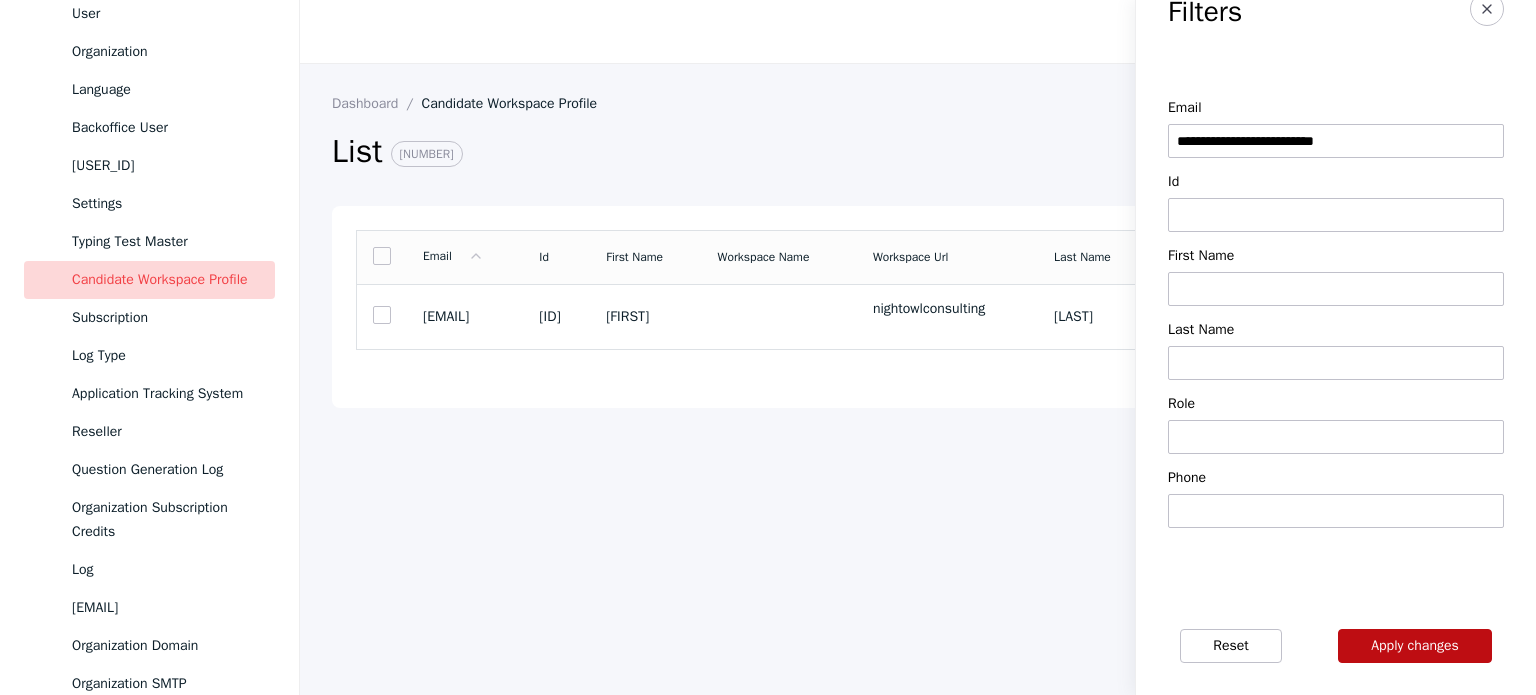type 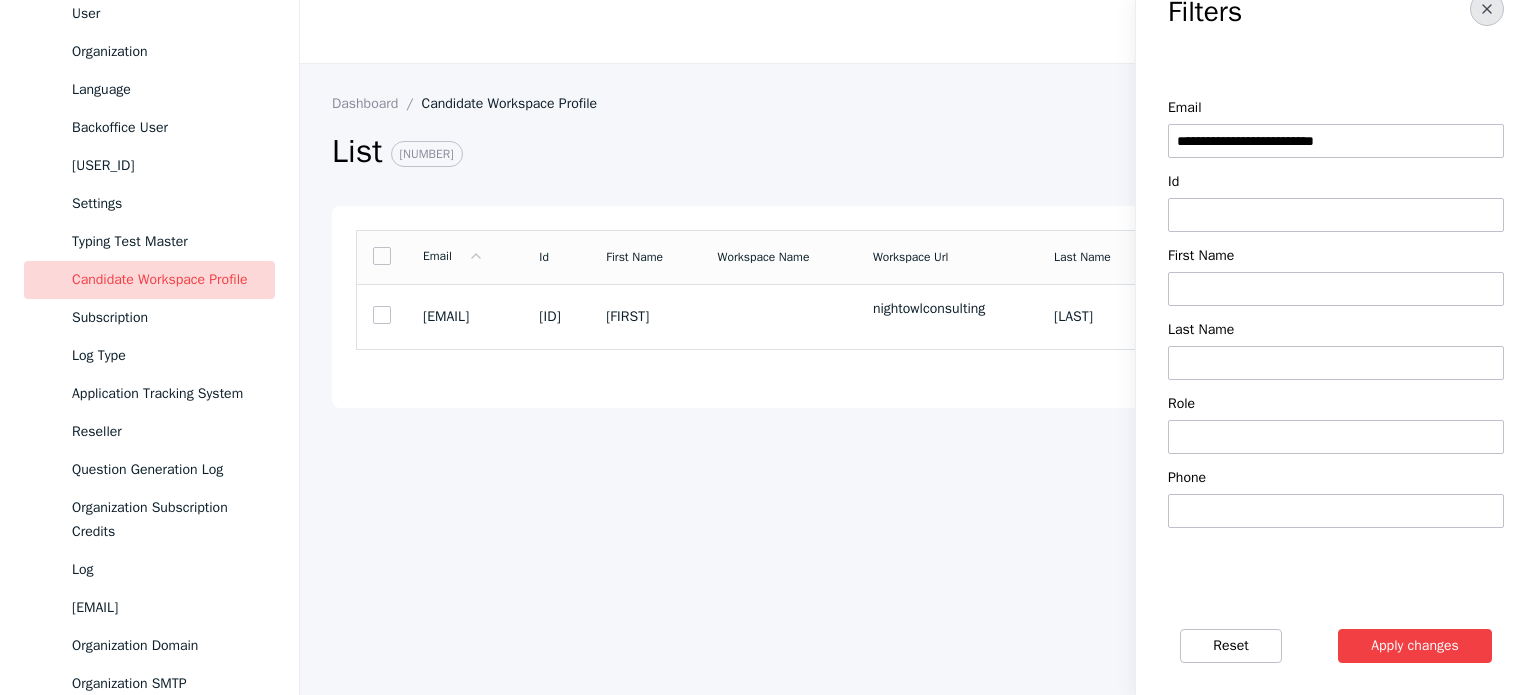 click at bounding box center [1487, 9] 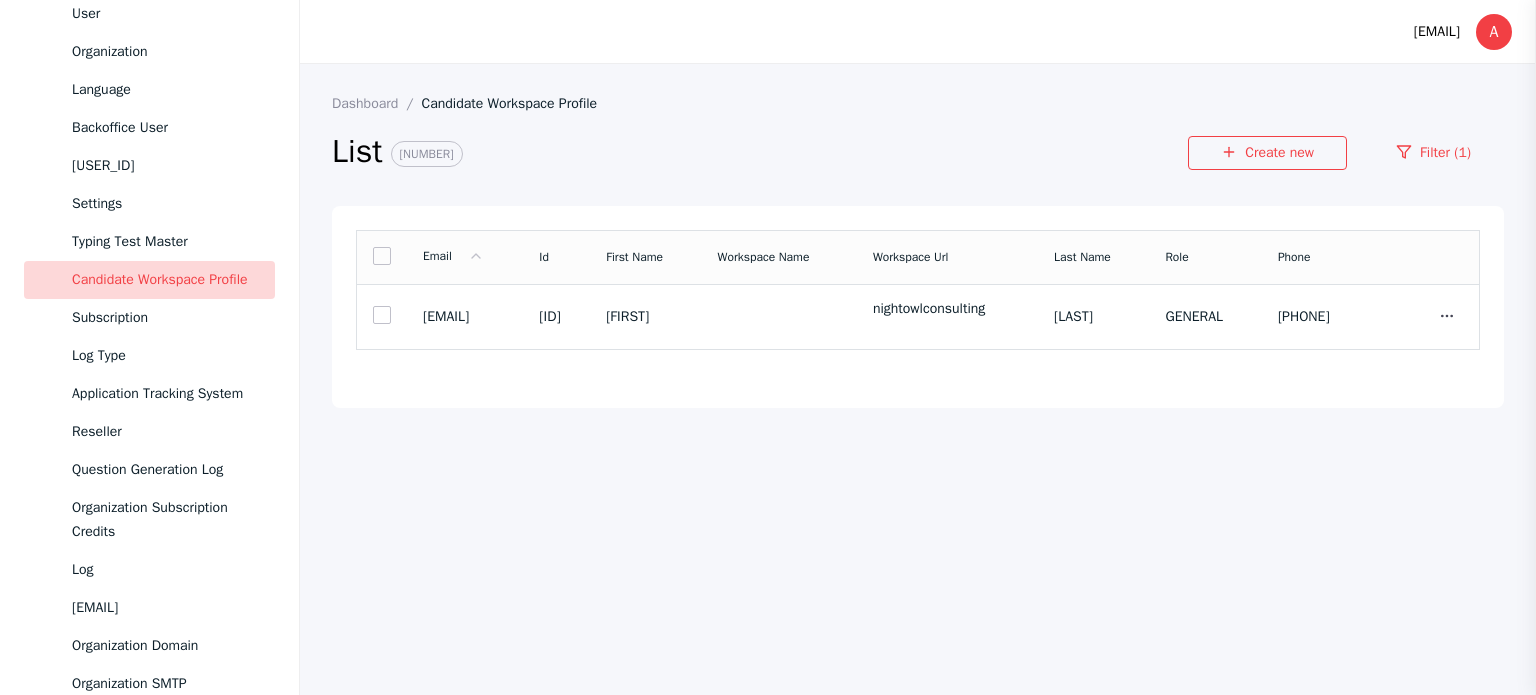type 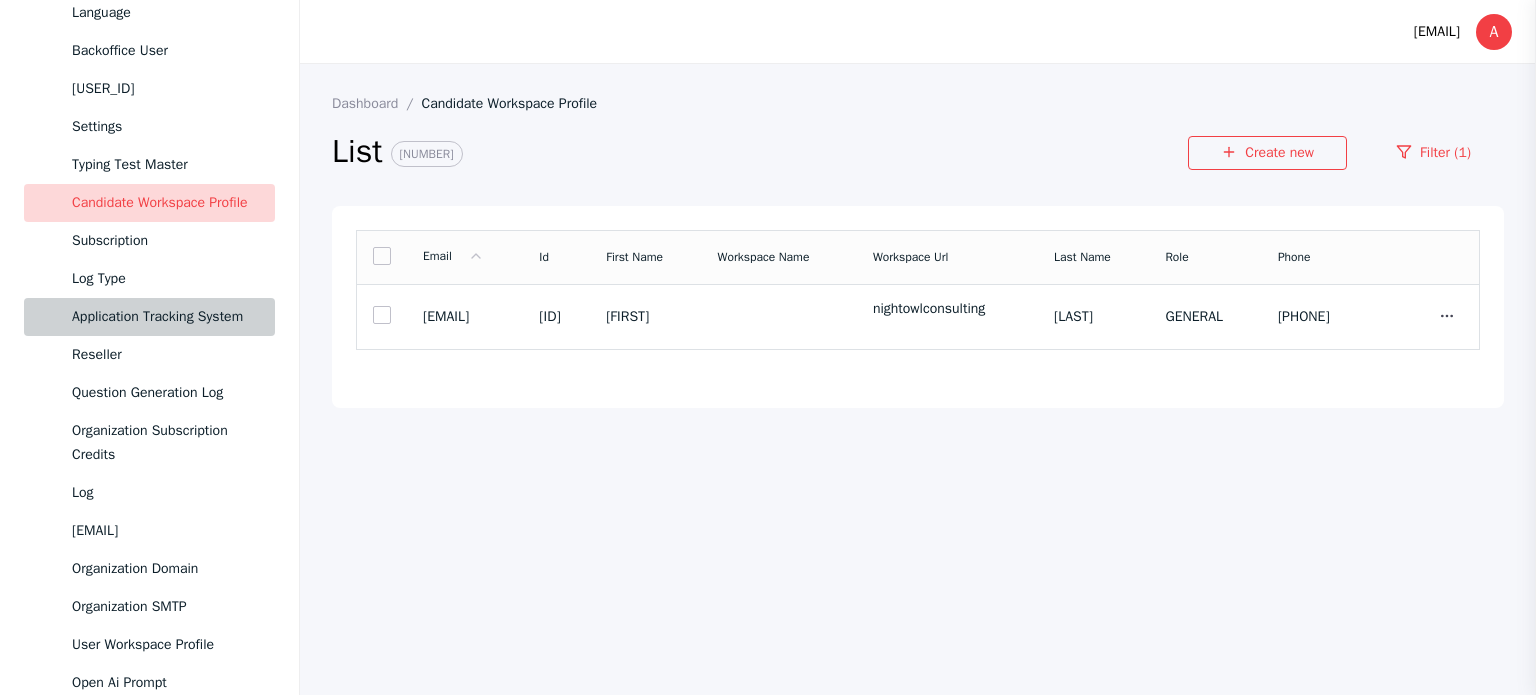 scroll, scrollTop: 1100, scrollLeft: 0, axis: vertical 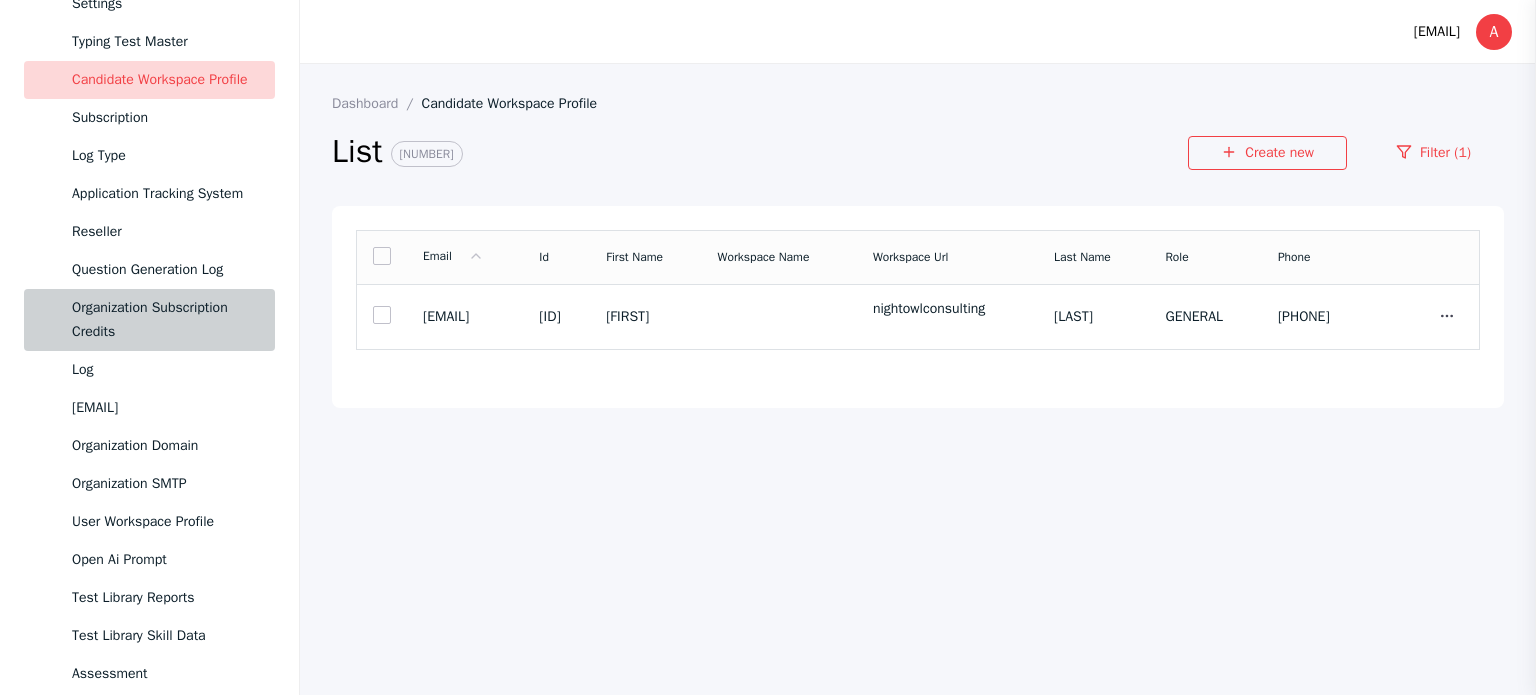 click on "Organization Subscription Credits" at bounding box center (165, 320) 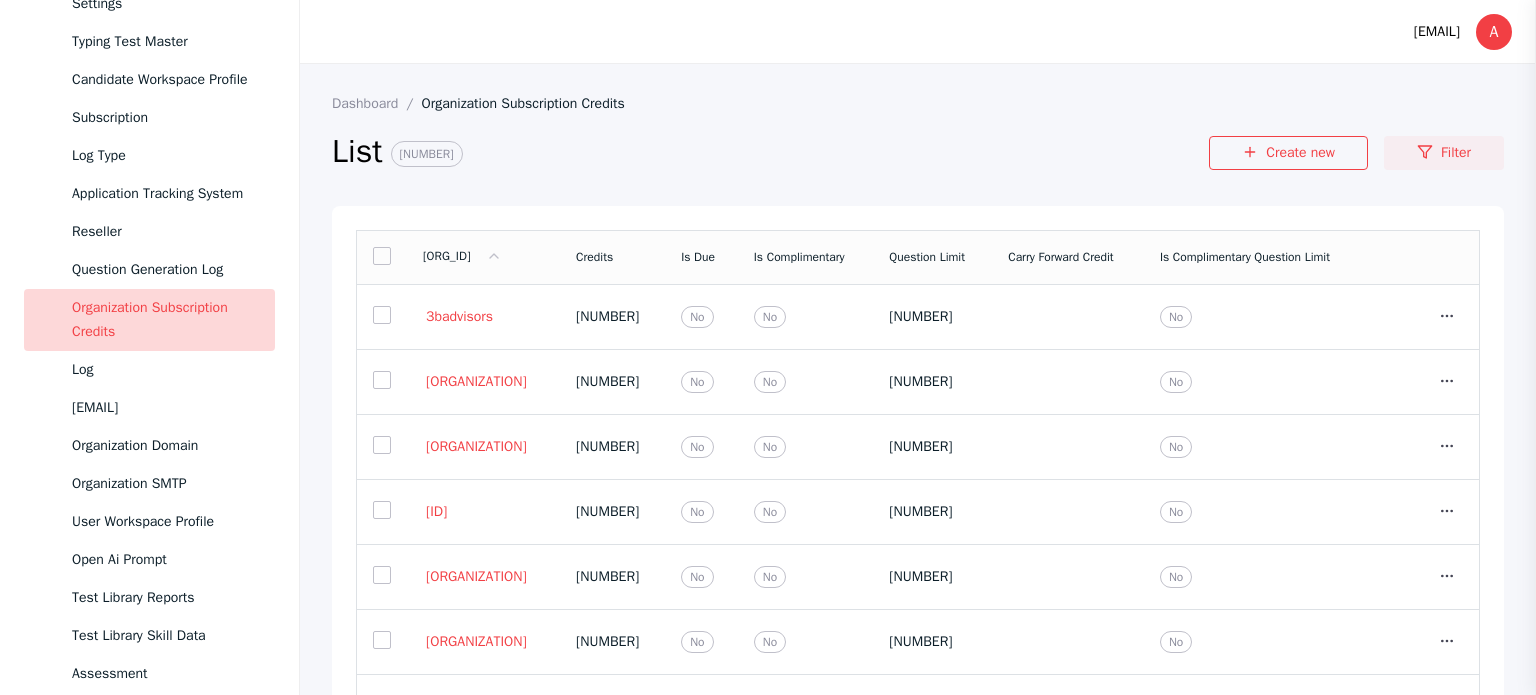 click at bounding box center (1425, 152) 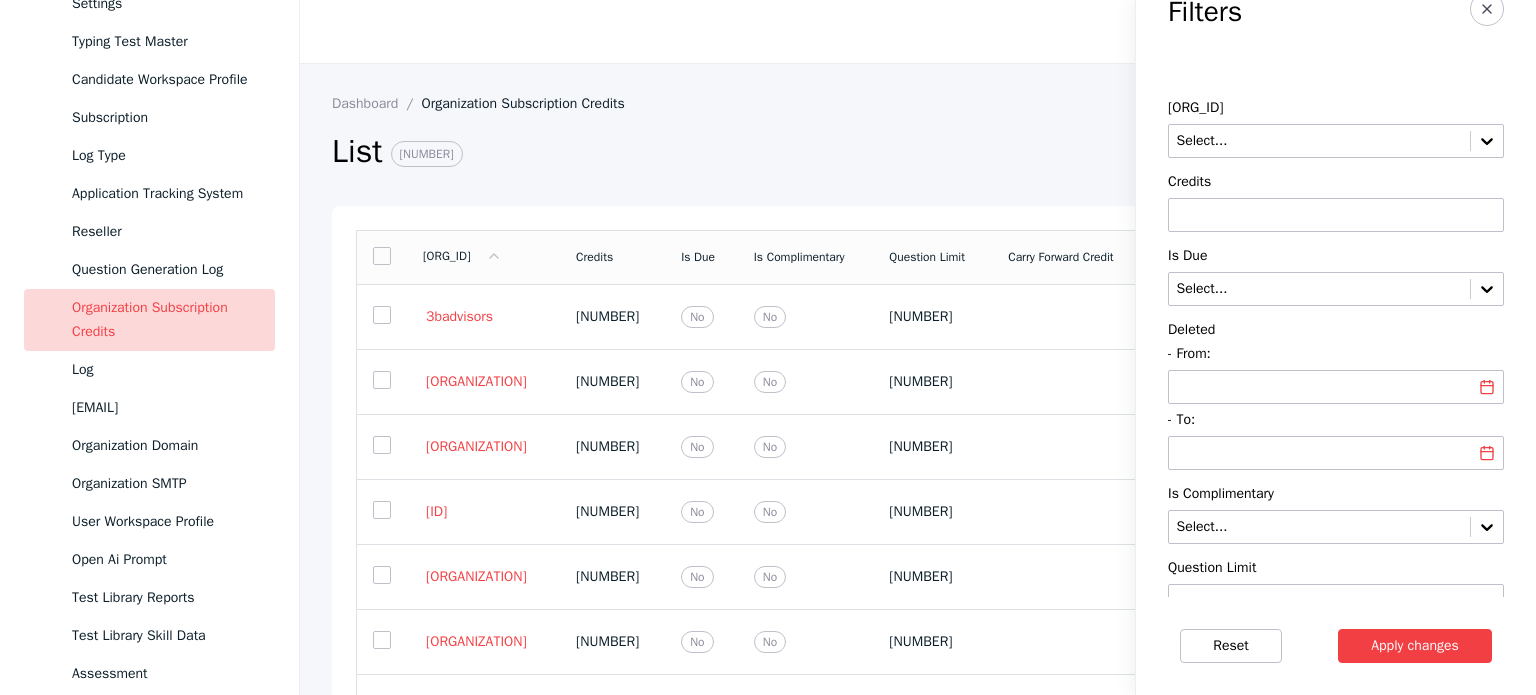 click at bounding box center (1336, 215) 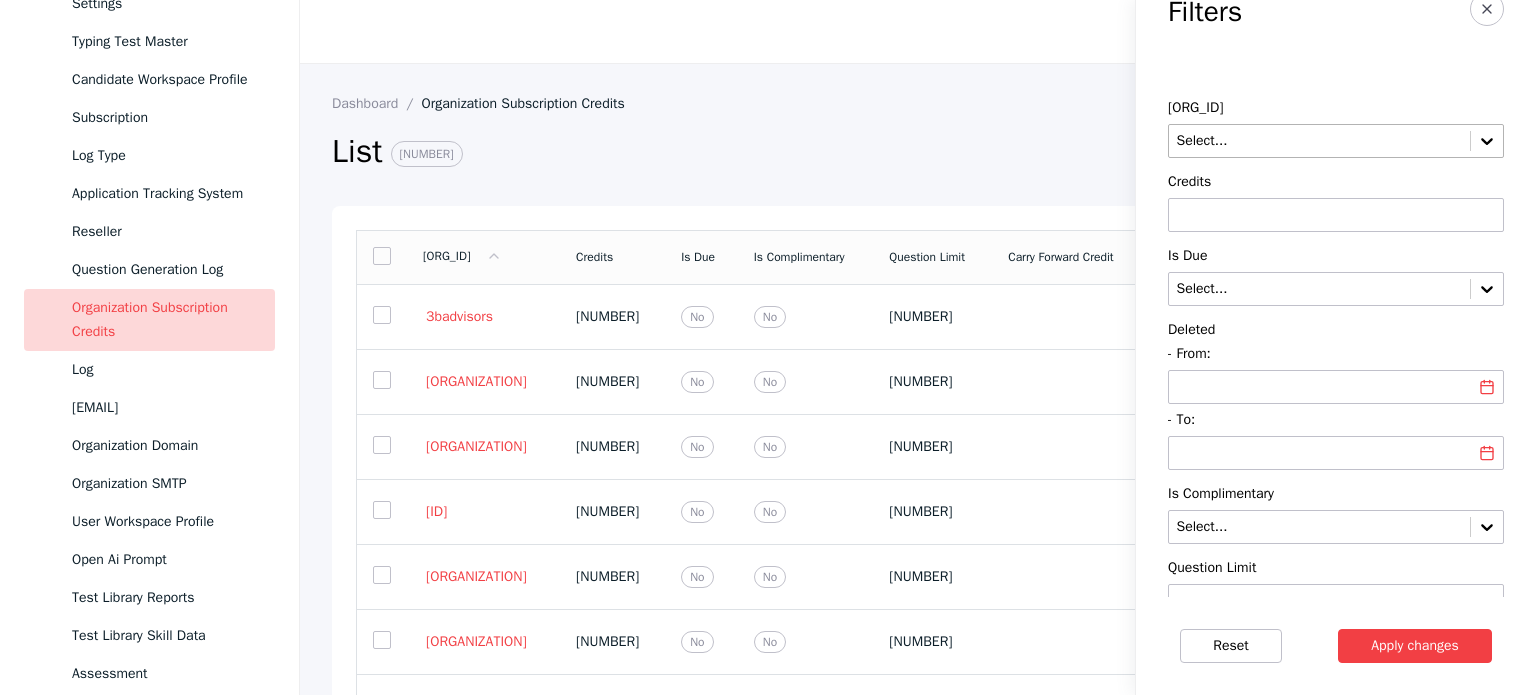 click at bounding box center [1319, 141] 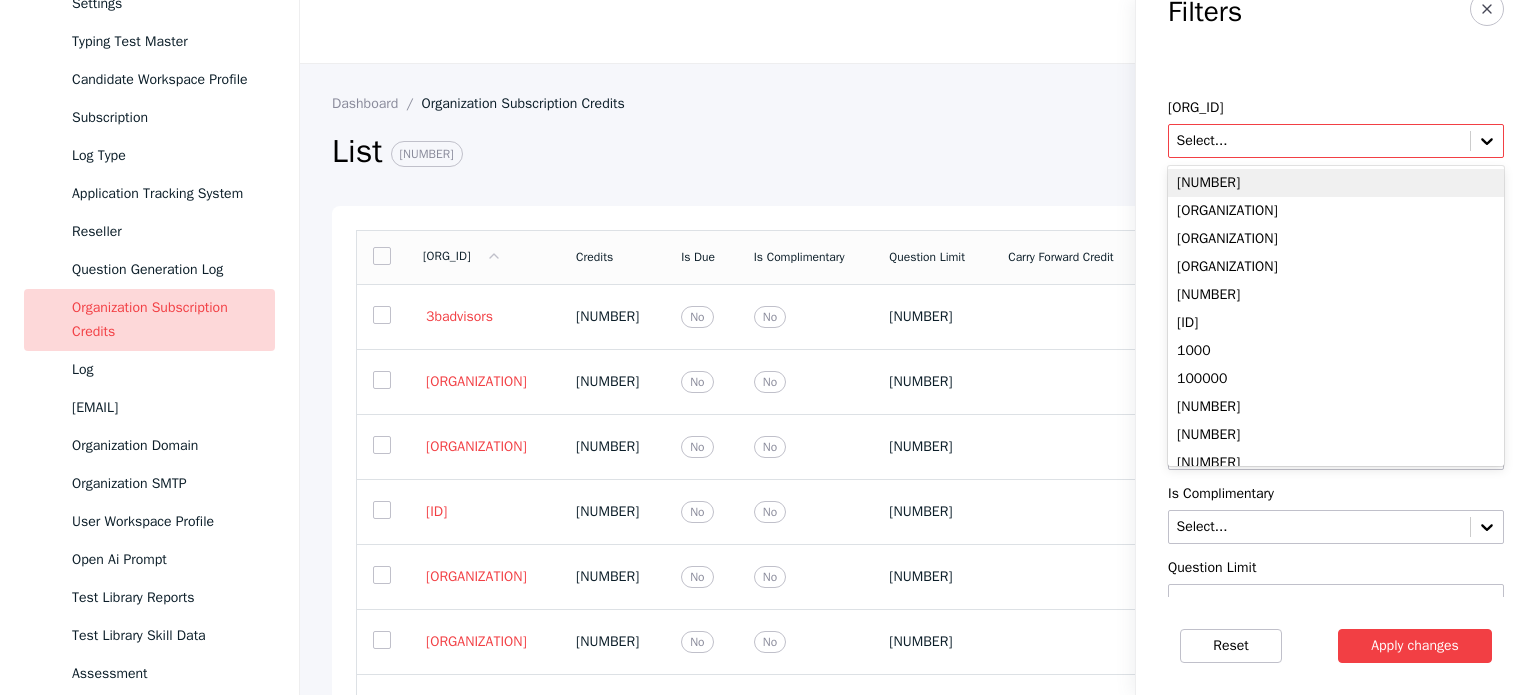 paste on "**********" 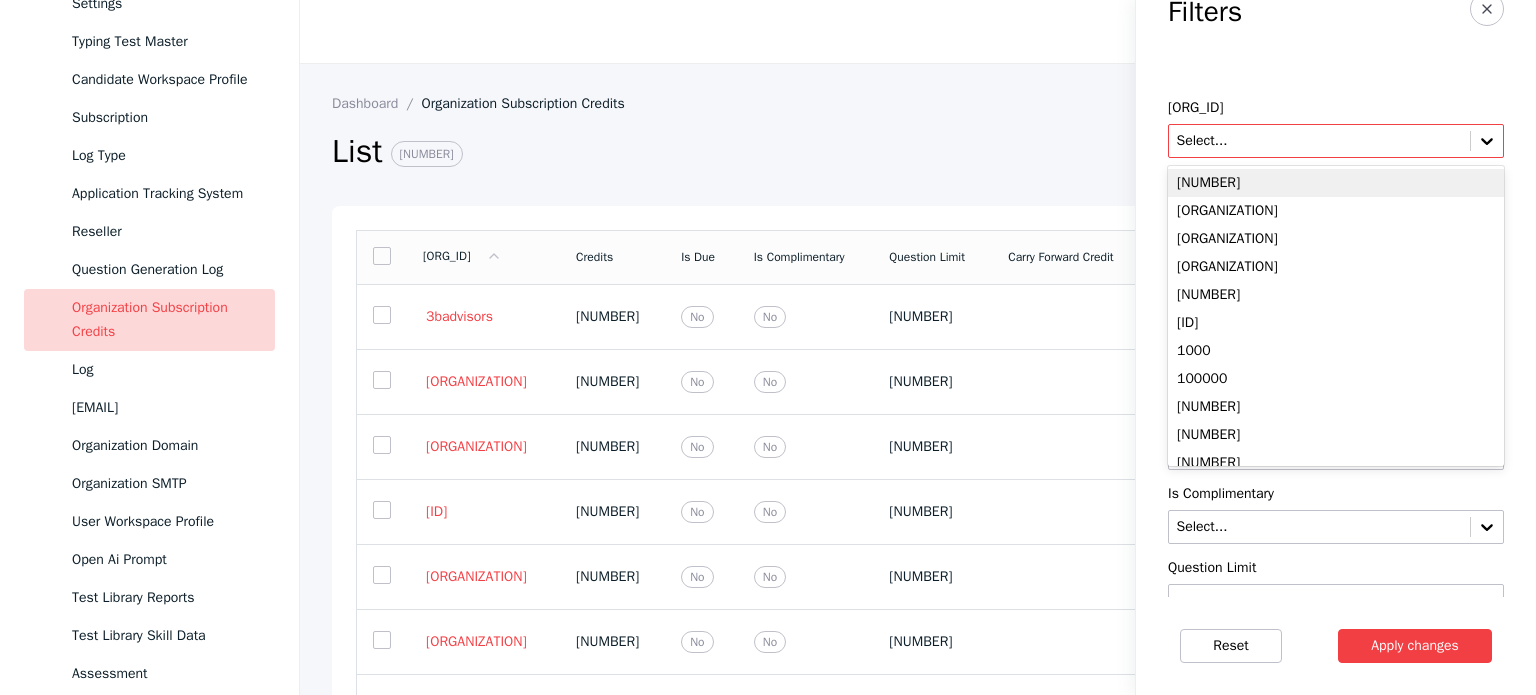 click at bounding box center (1319, 141) 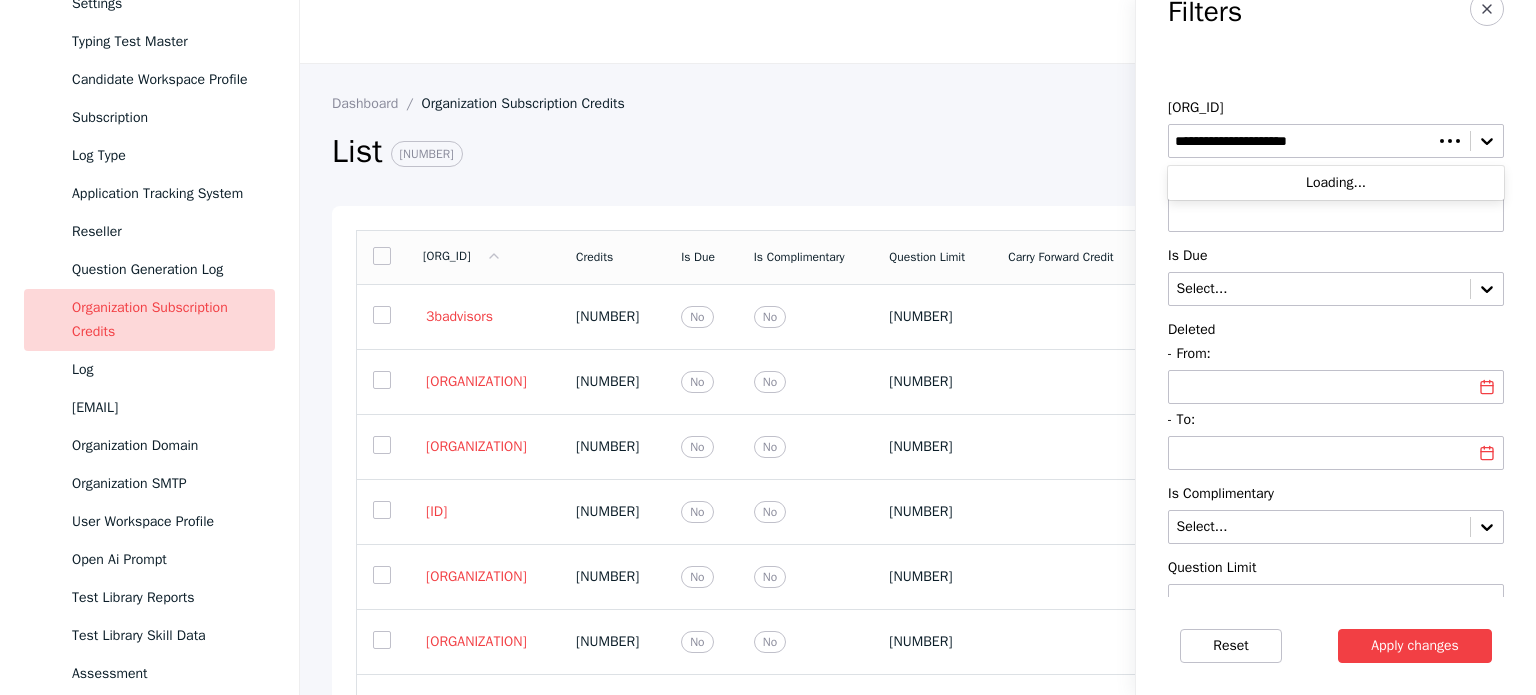 type on "**********" 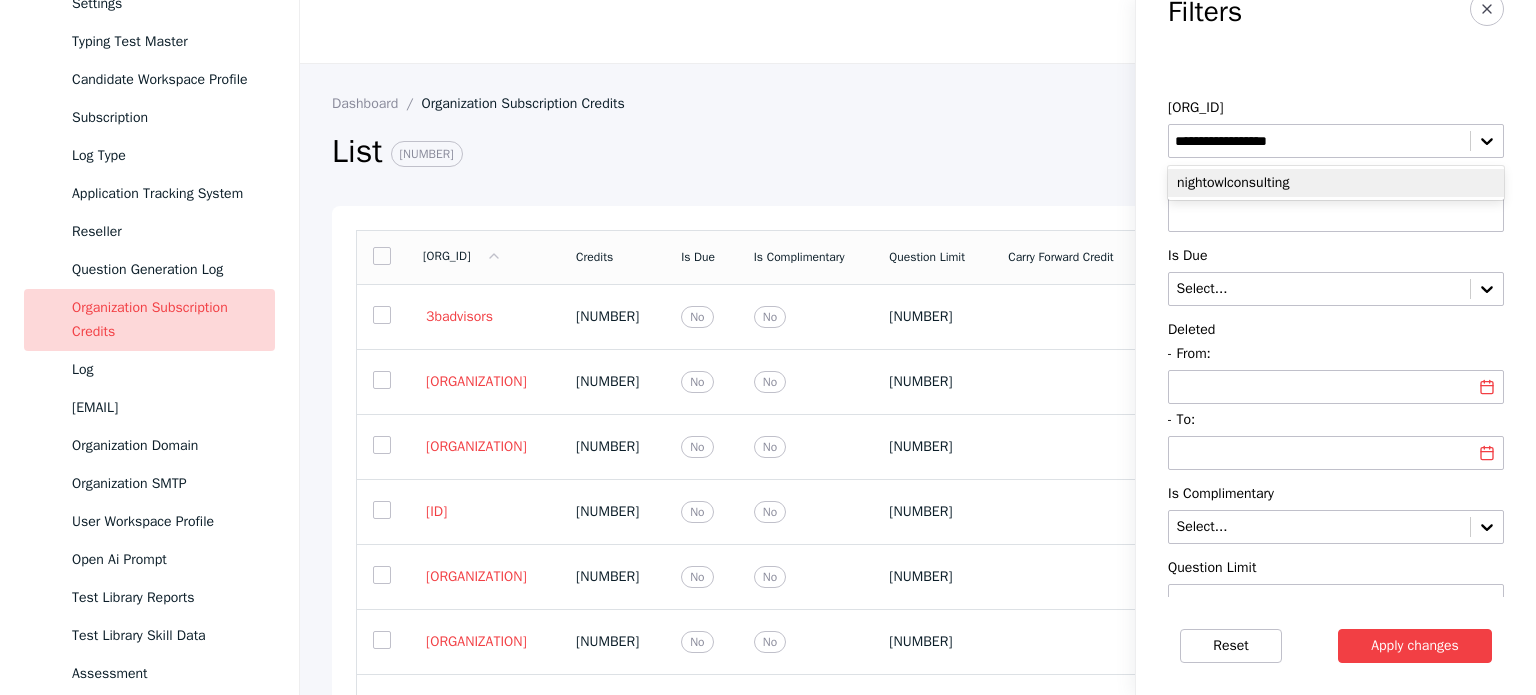 click on "nightowlconsulting" at bounding box center [1336, 183] 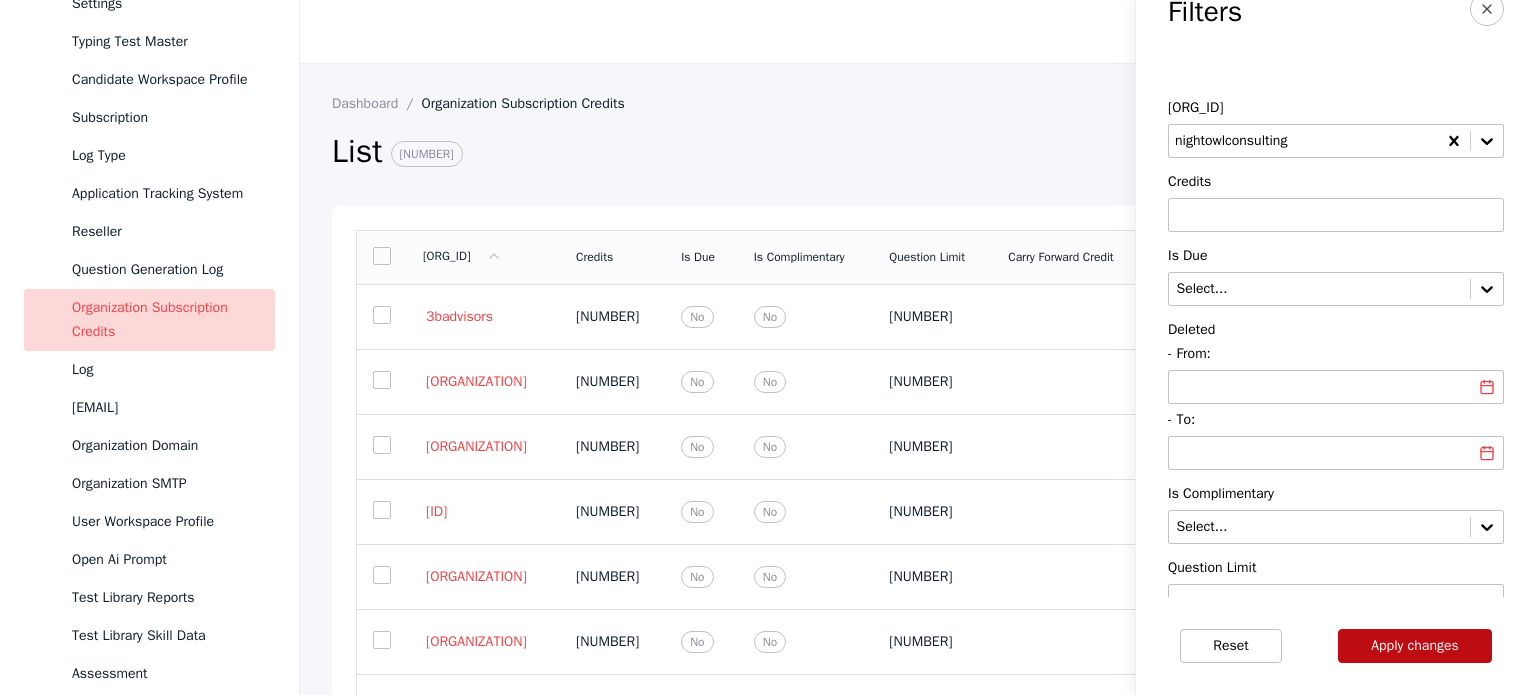 click on "Apply changes" at bounding box center [1415, 646] 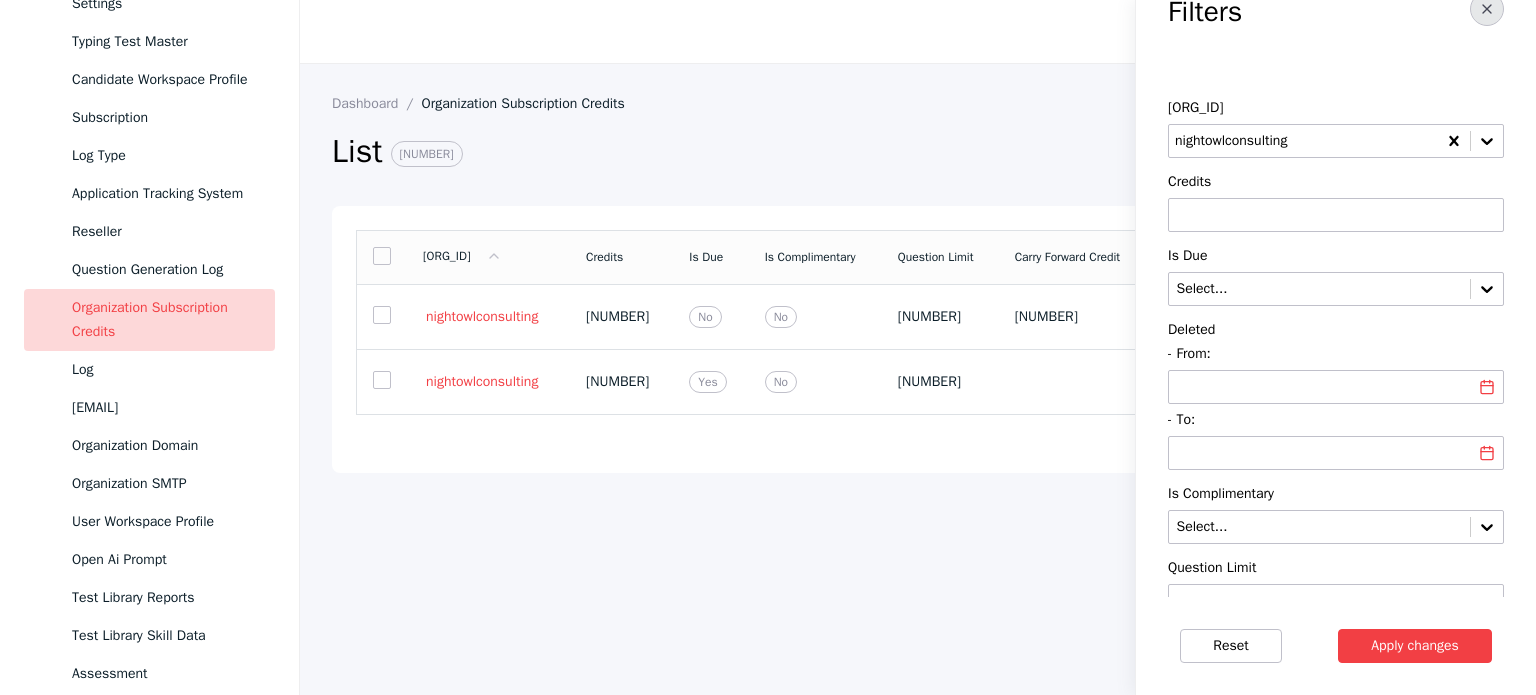 click at bounding box center (1487, 10) 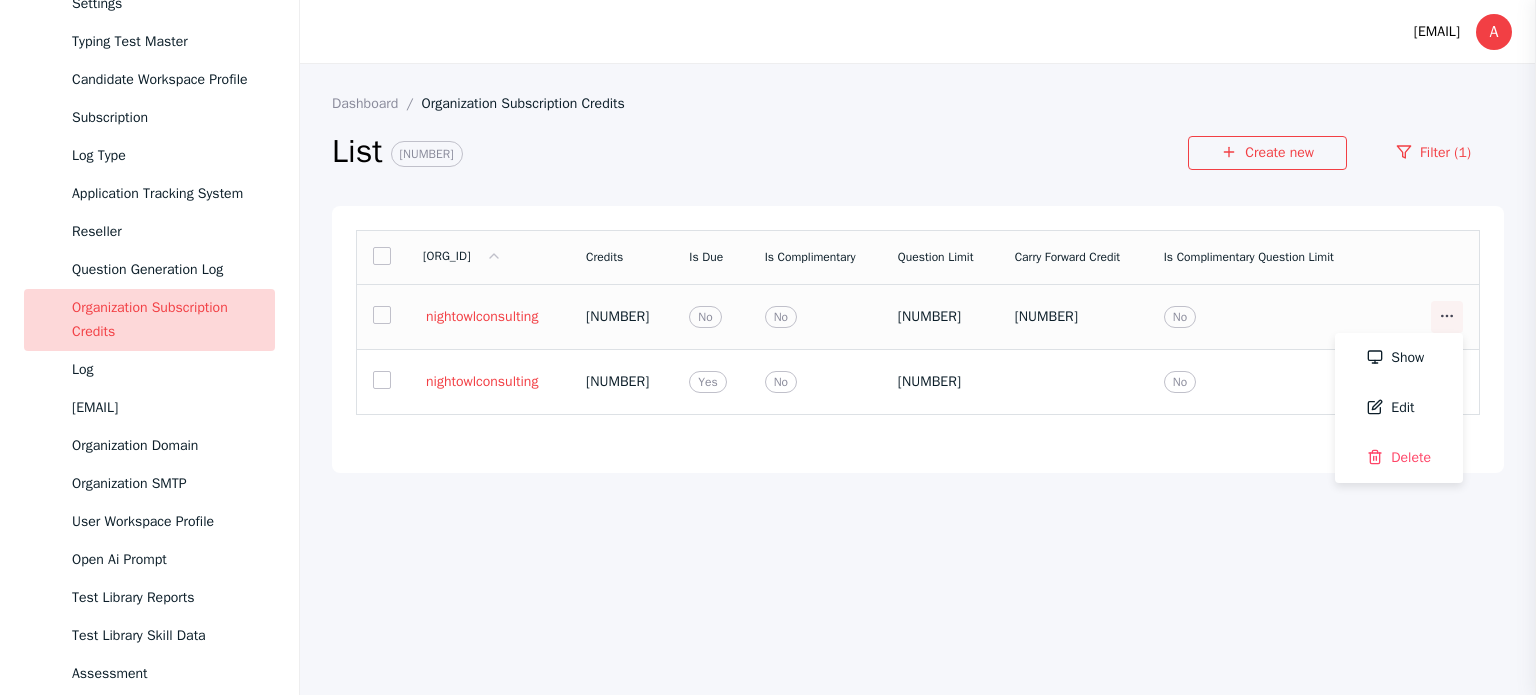 click at bounding box center (1447, 317) 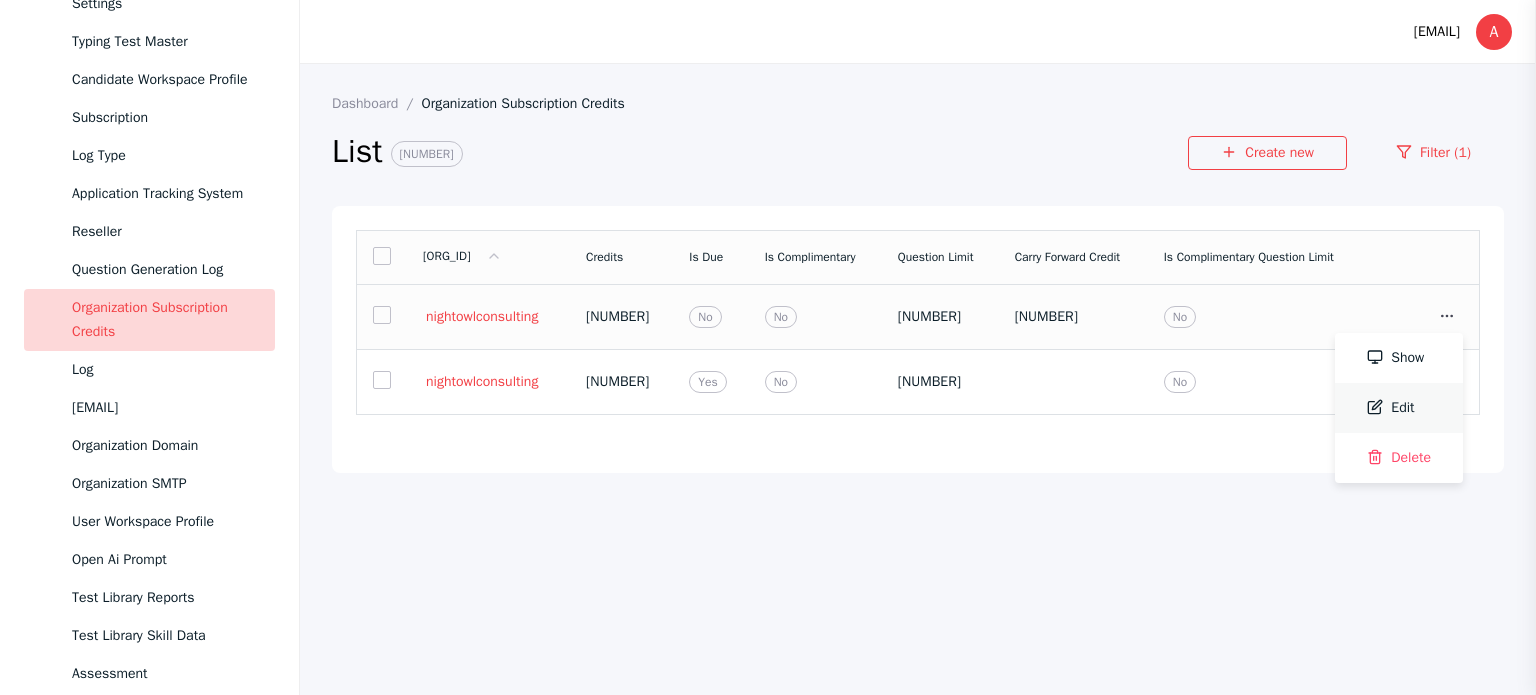 click on "Edit" at bounding box center [1399, 408] 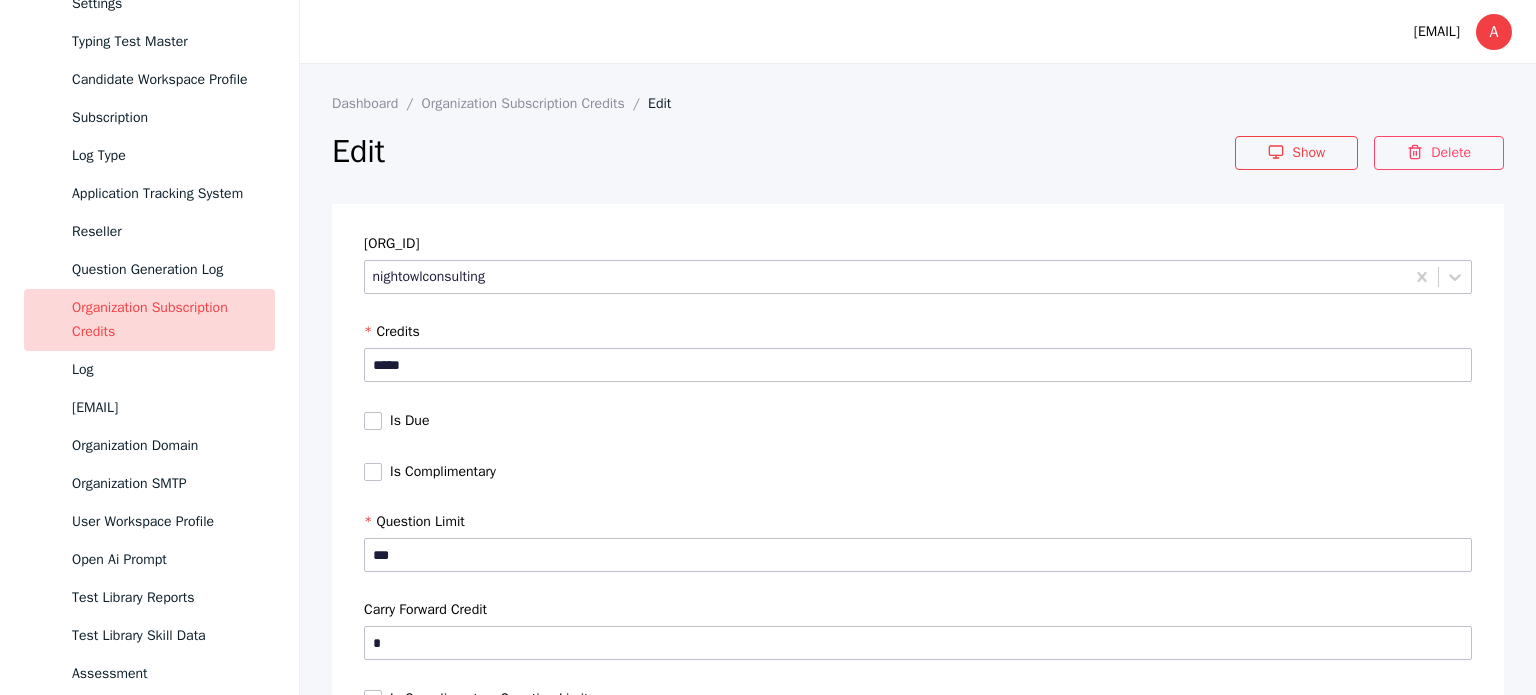 scroll, scrollTop: 200, scrollLeft: 0, axis: vertical 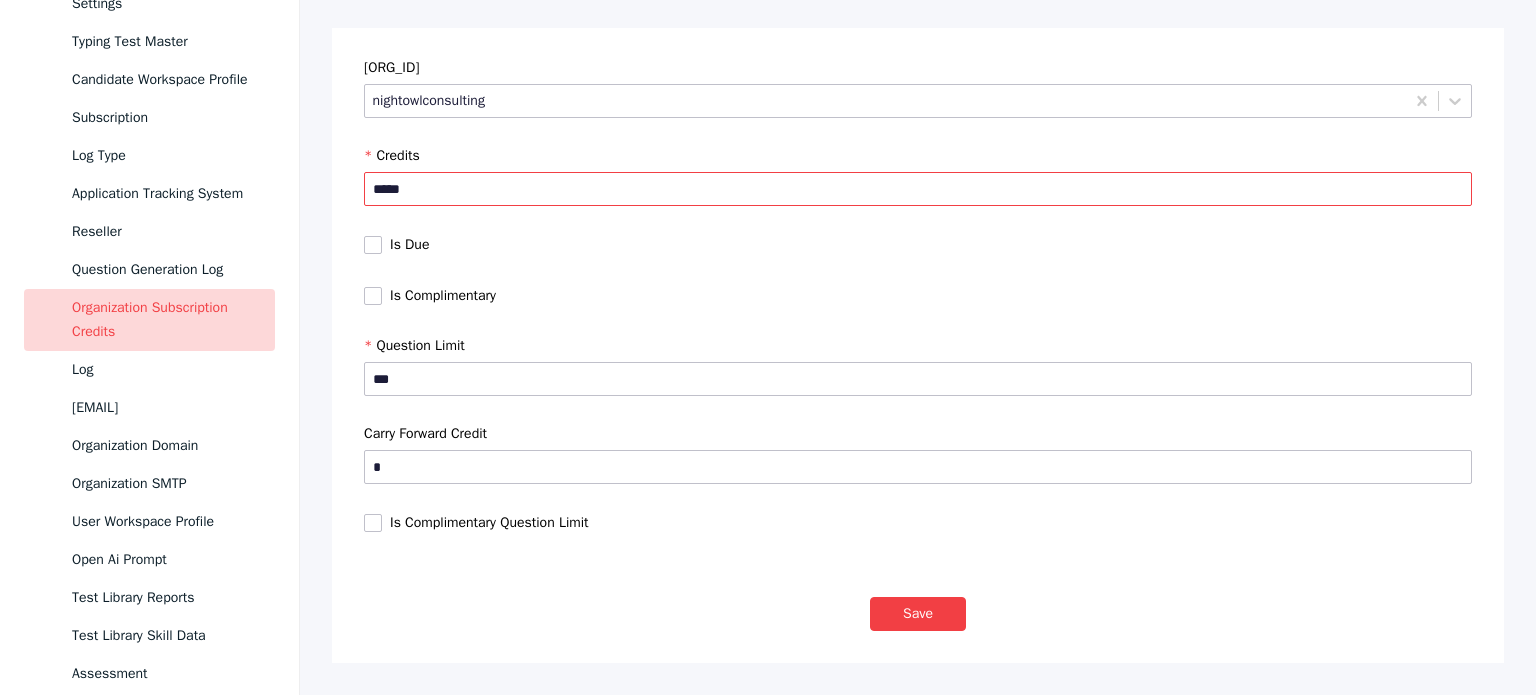 click on "*********" at bounding box center (918, 189) 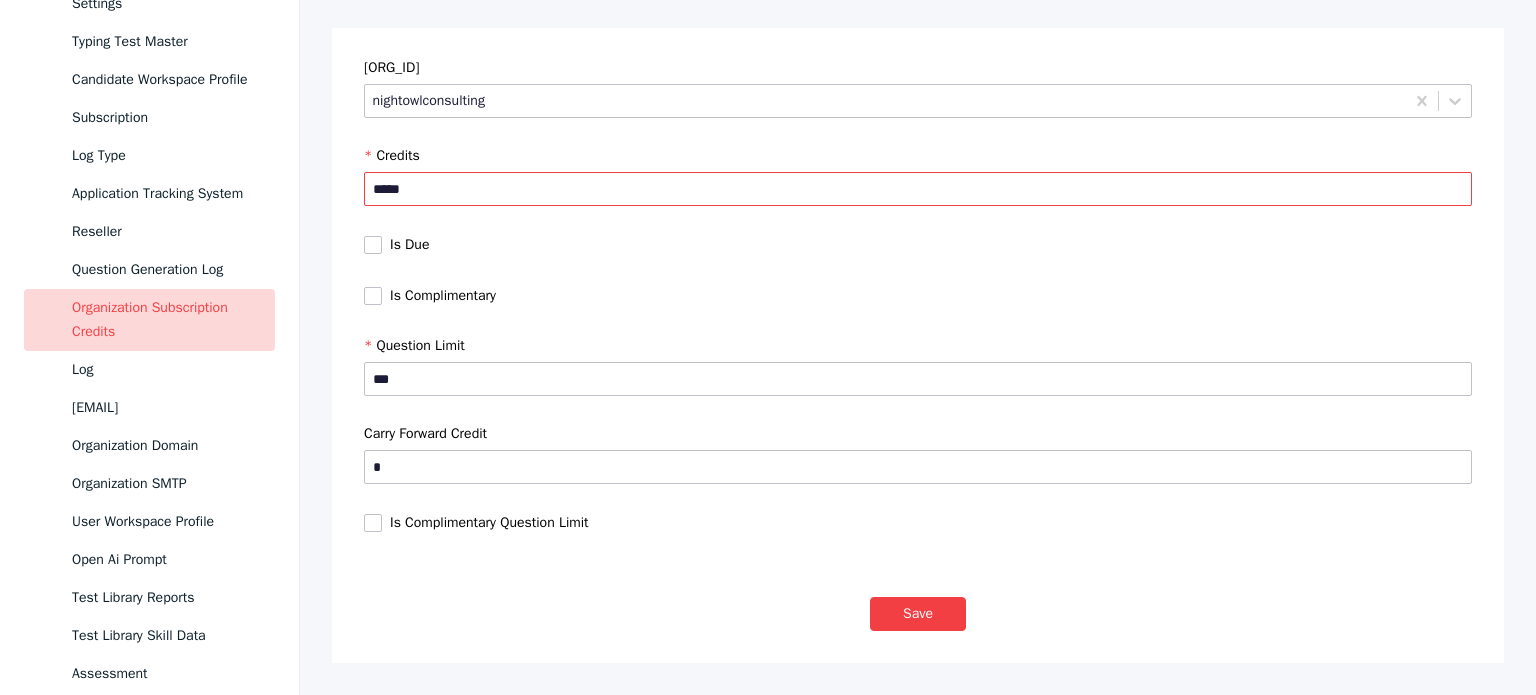 drag, startPoint x: 464, startPoint y: 180, endPoint x: 346, endPoint y: 183, distance: 118.03813 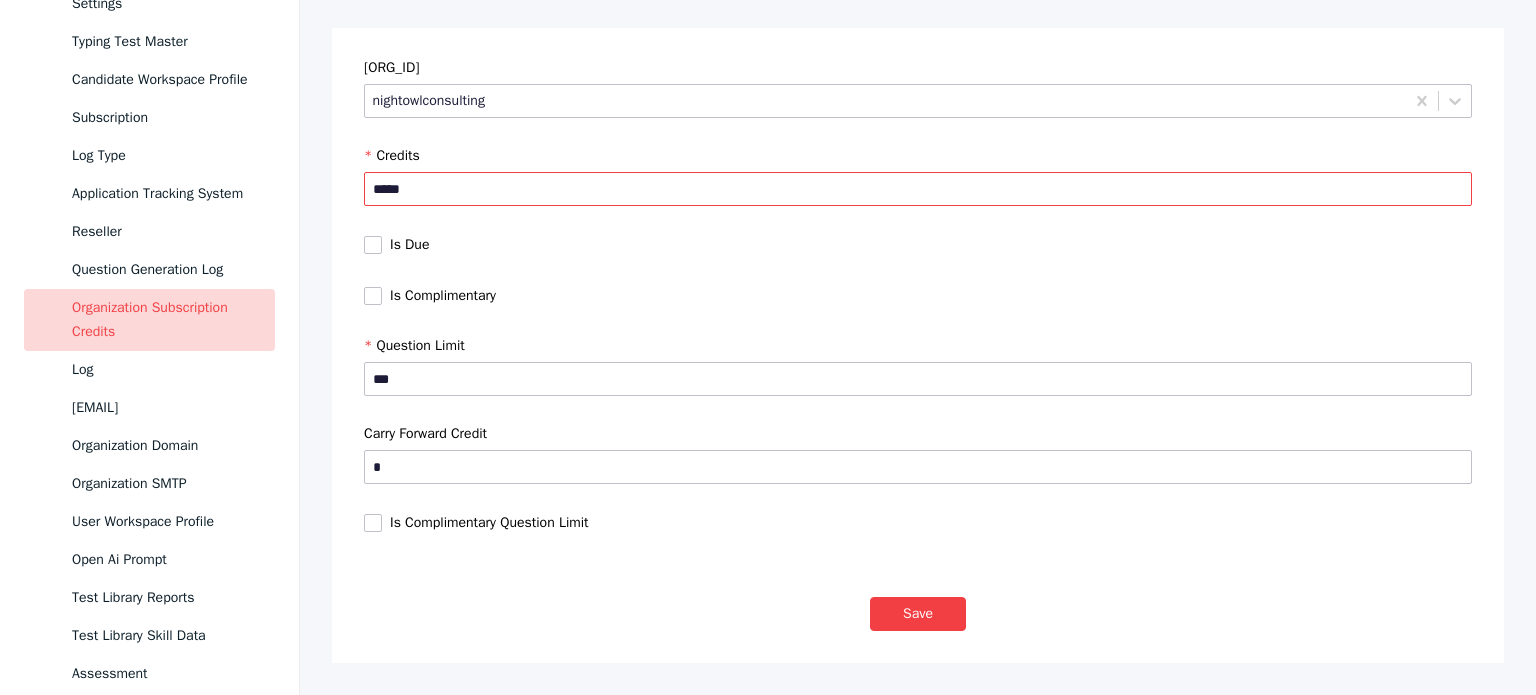 click on "*********" at bounding box center [918, 189] 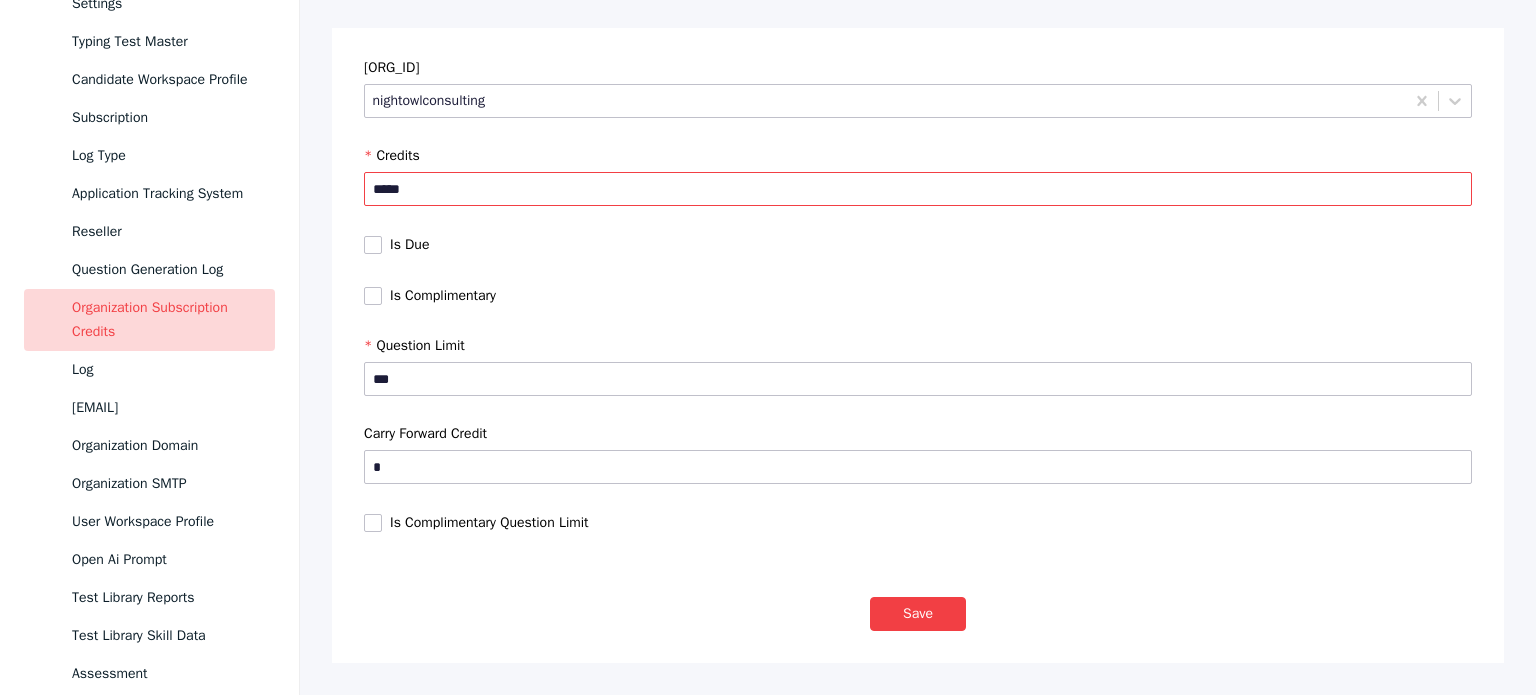 type on "*********" 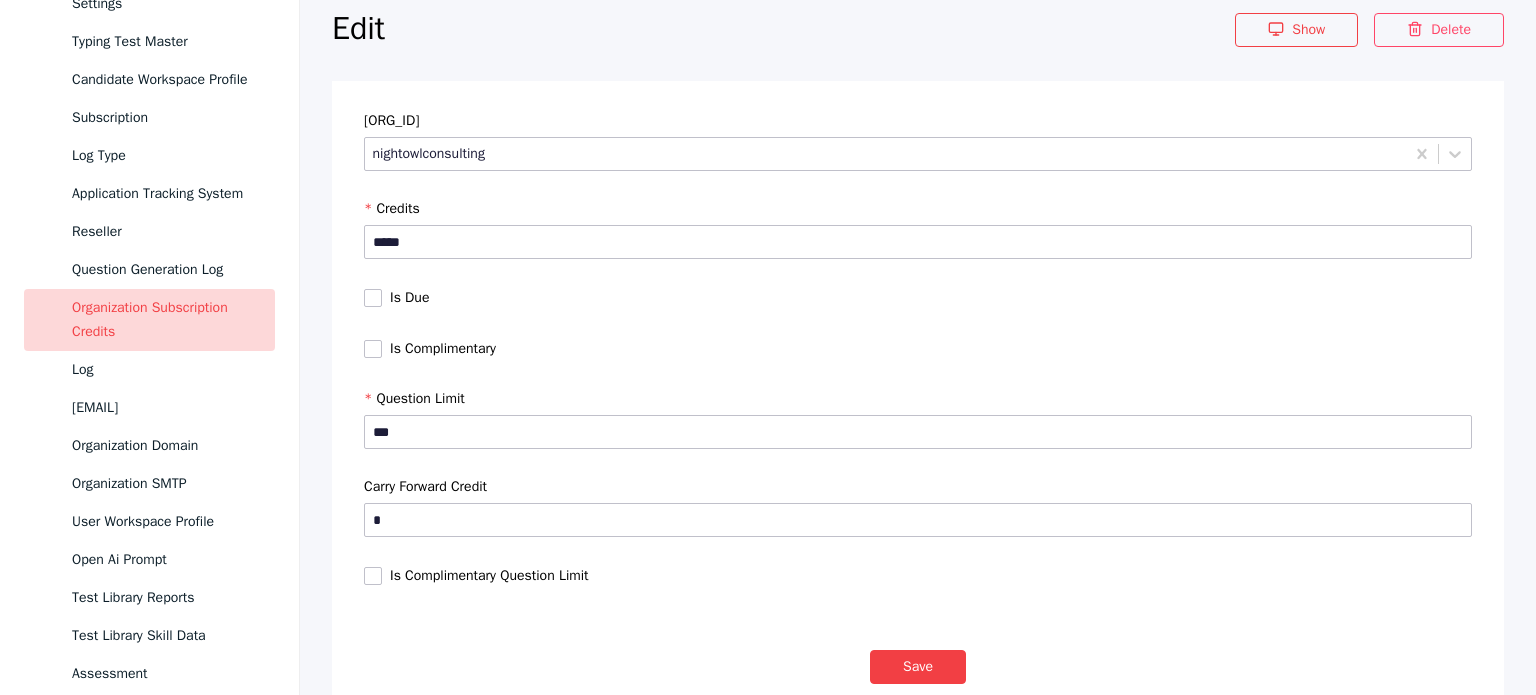 scroll, scrollTop: 268, scrollLeft: 0, axis: vertical 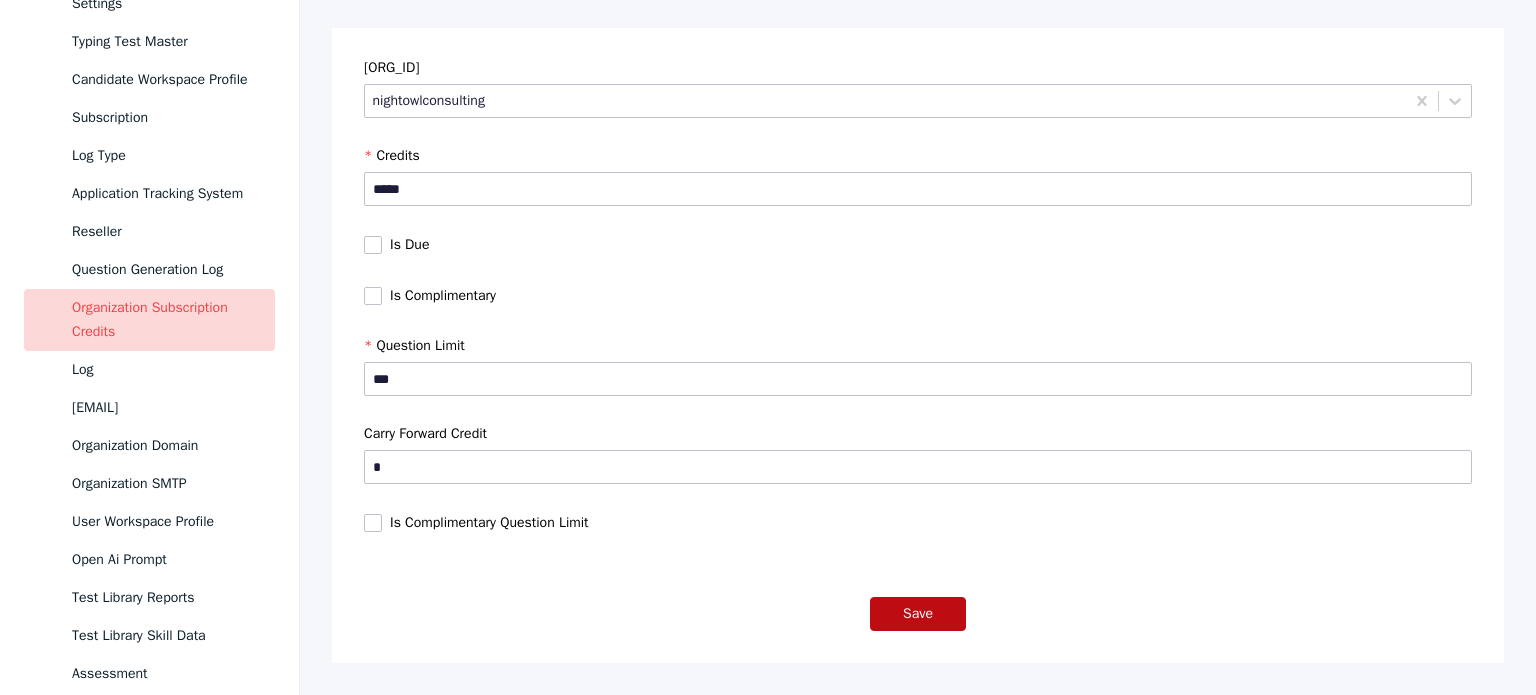 click on "Save" at bounding box center (918, 614) 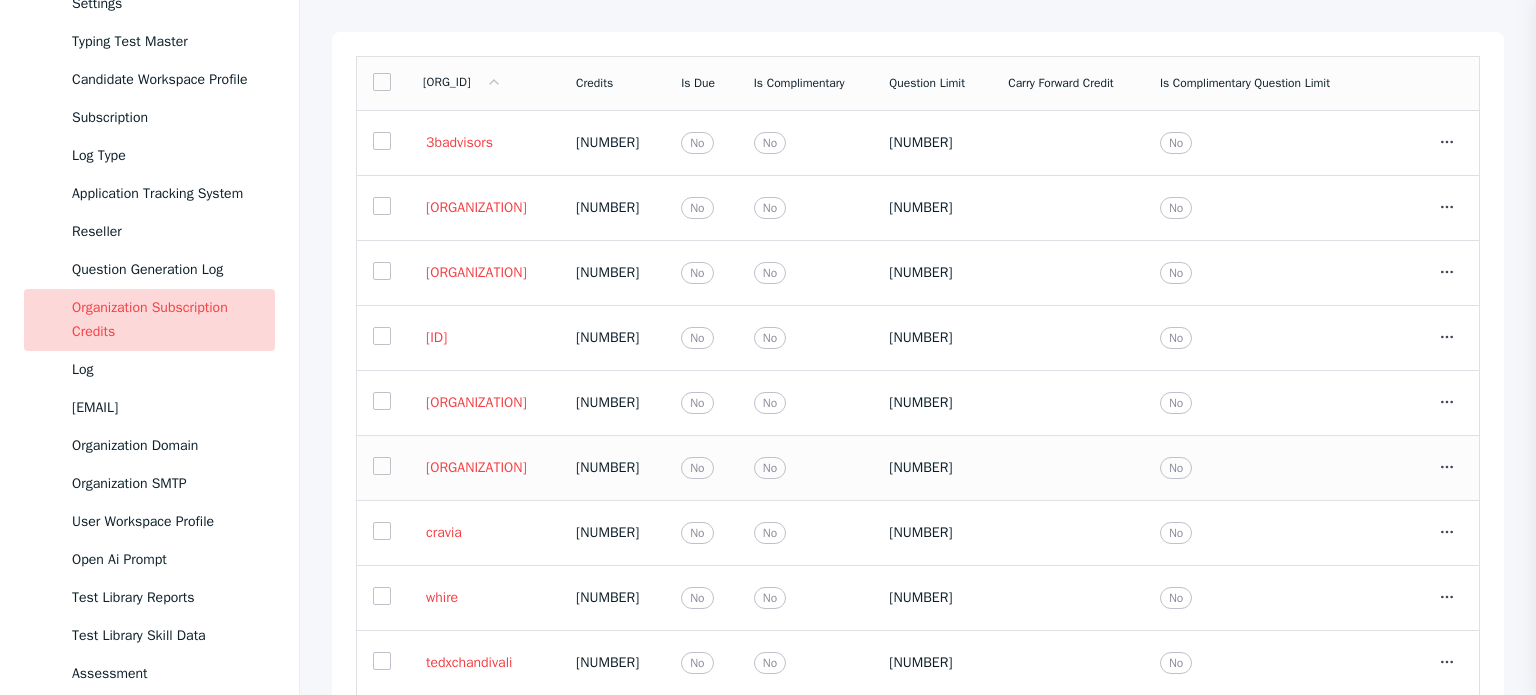 scroll, scrollTop: 320, scrollLeft: 0, axis: vertical 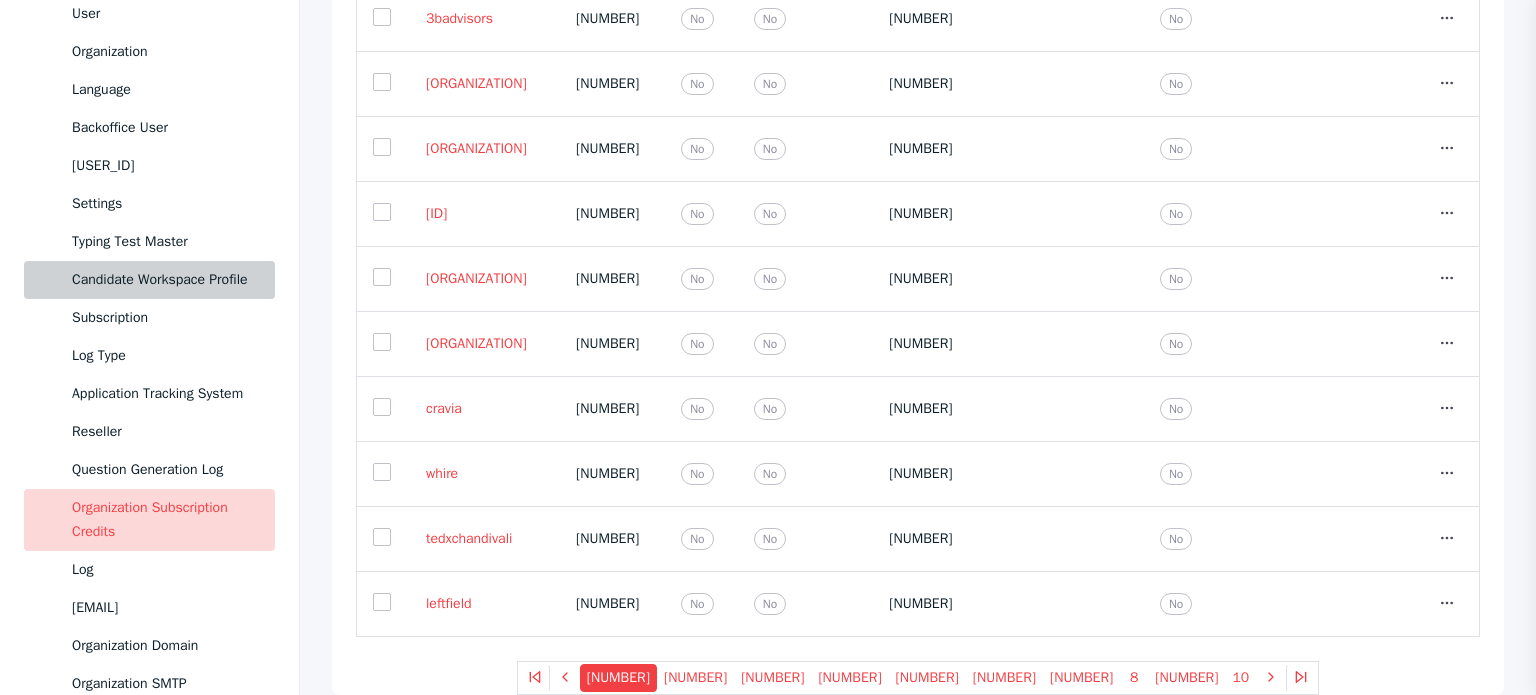 click on "Candidate Workspace Profile" at bounding box center [165, 280] 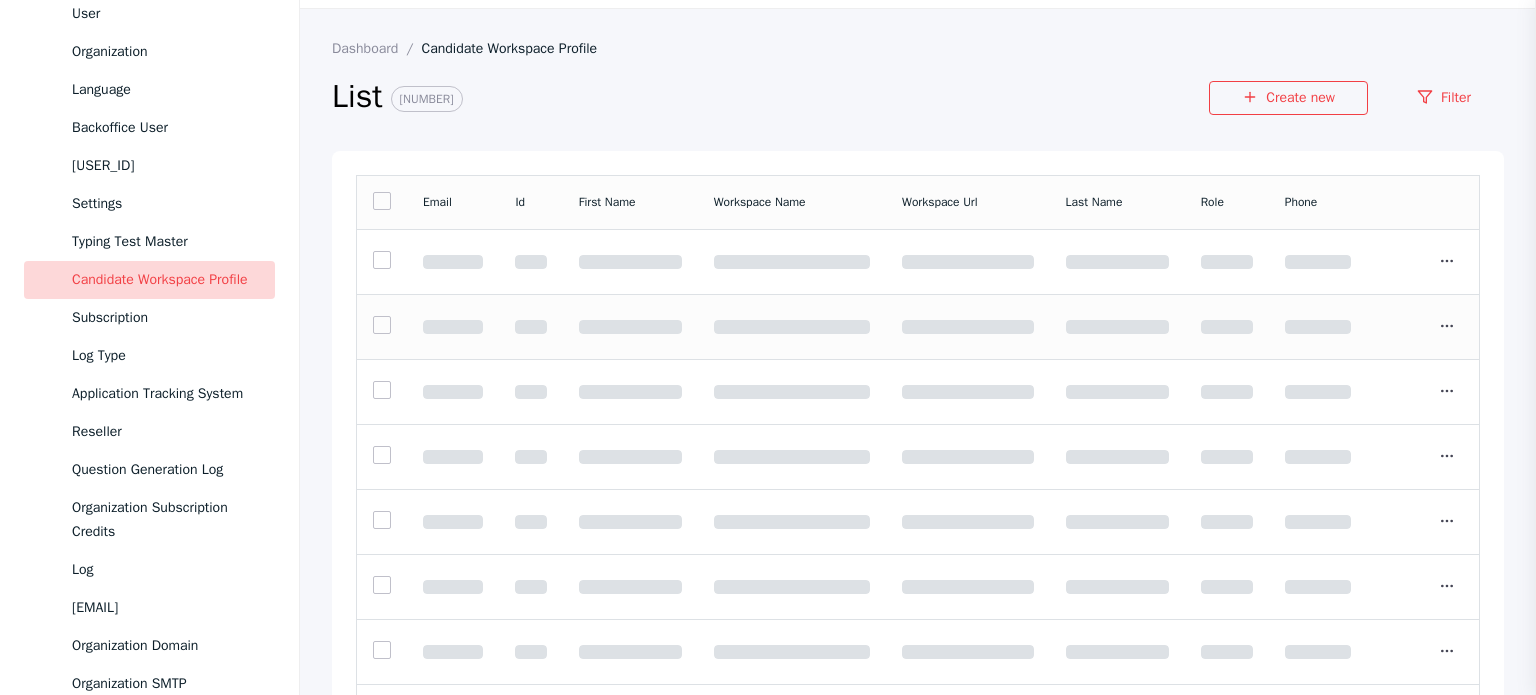 scroll, scrollTop: 0, scrollLeft: 0, axis: both 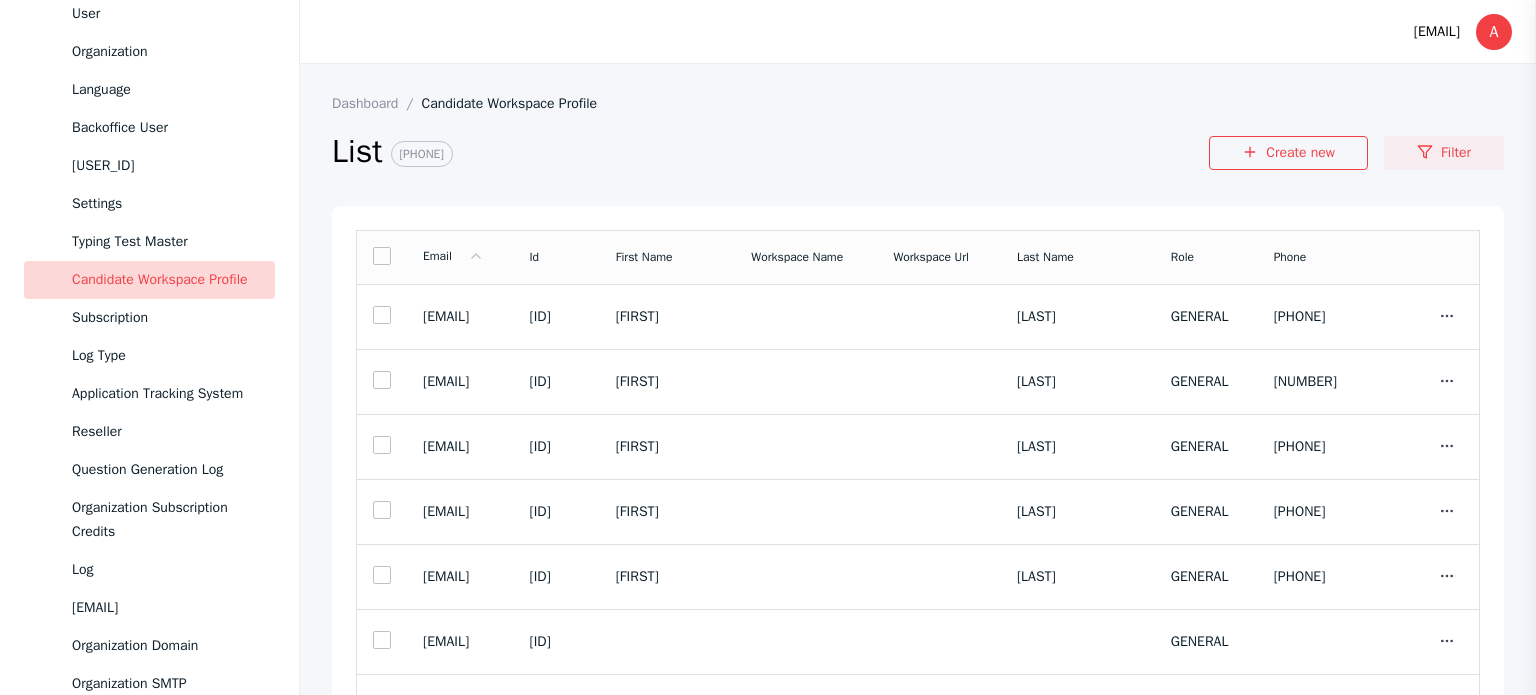 click on "Filter" at bounding box center (1444, 153) 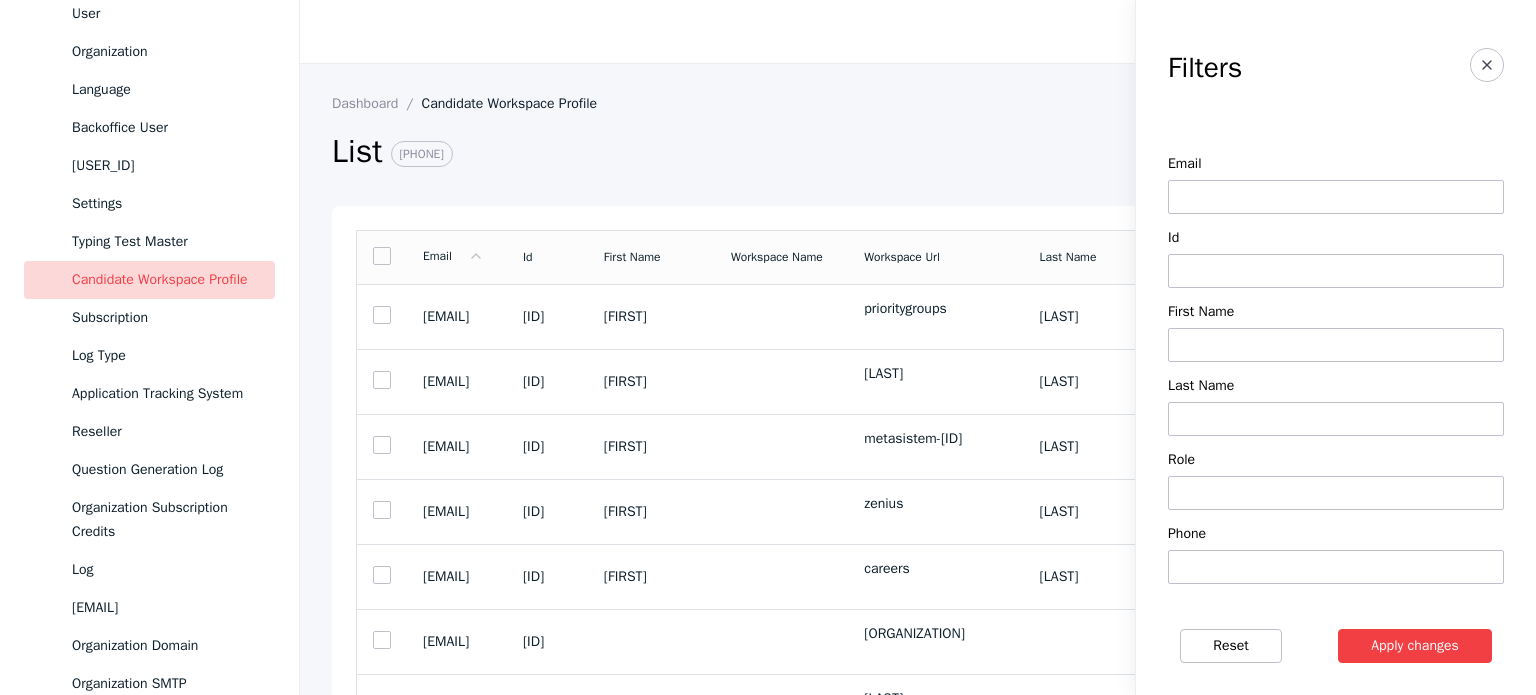 click on "Email" at bounding box center [1336, 185] 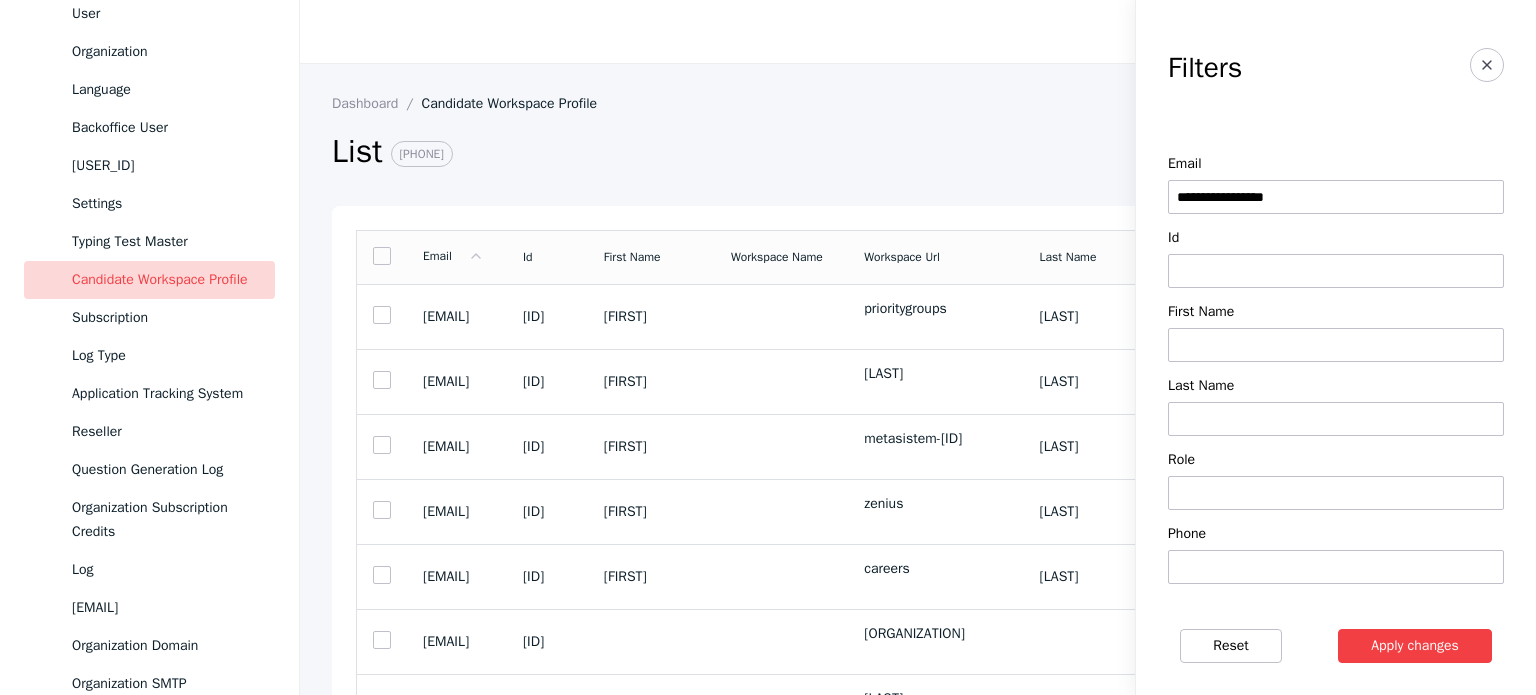 type on "**********" 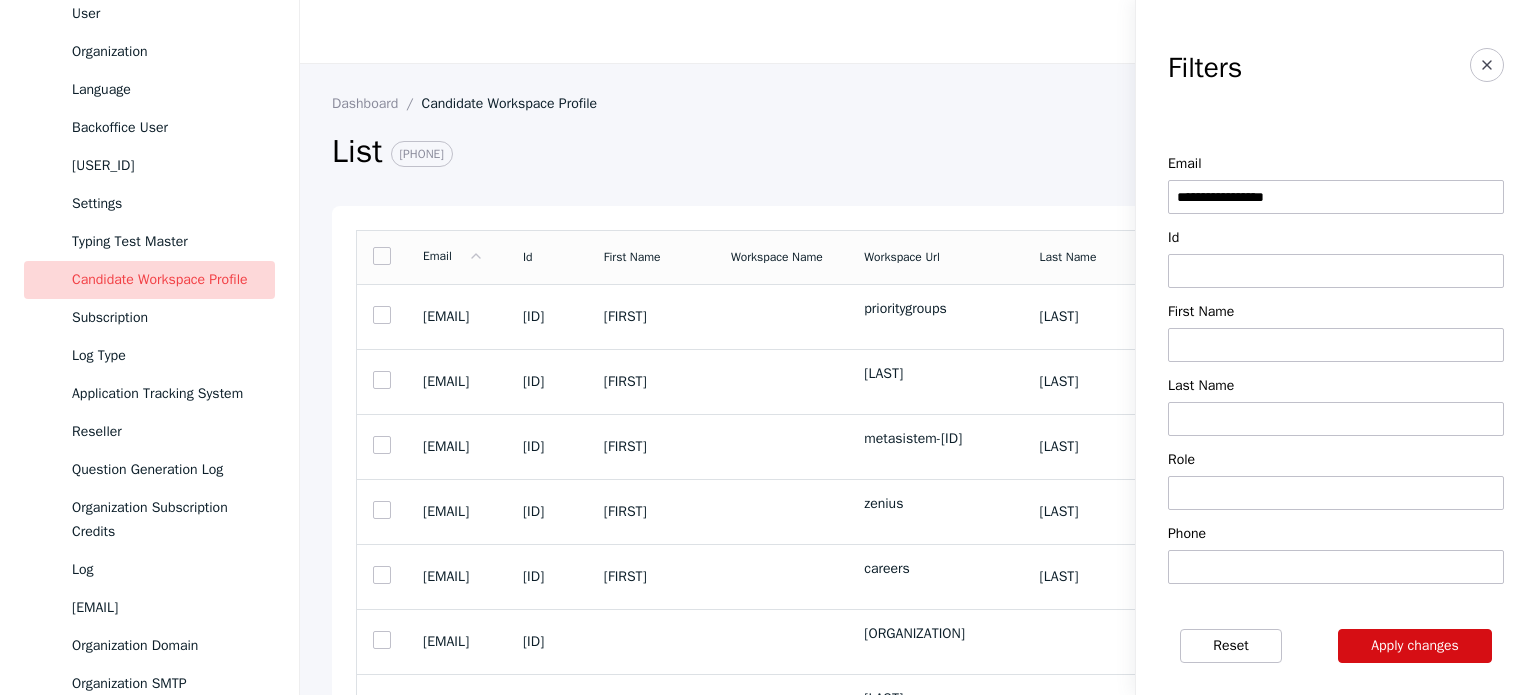 click on "Reset Apply changes" at bounding box center [1336, 646] 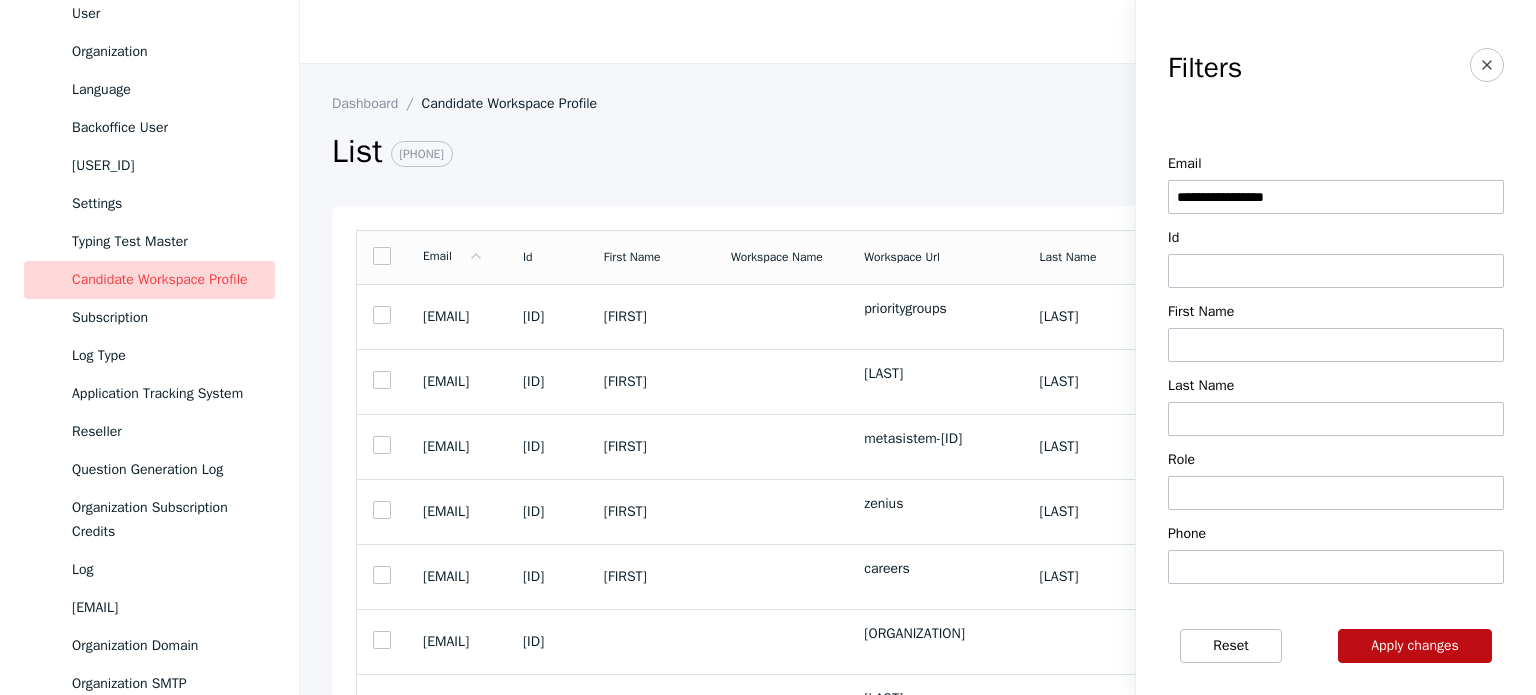 drag, startPoint x: 1368, startPoint y: 646, endPoint x: 1083, endPoint y: 471, distance: 334.43982 